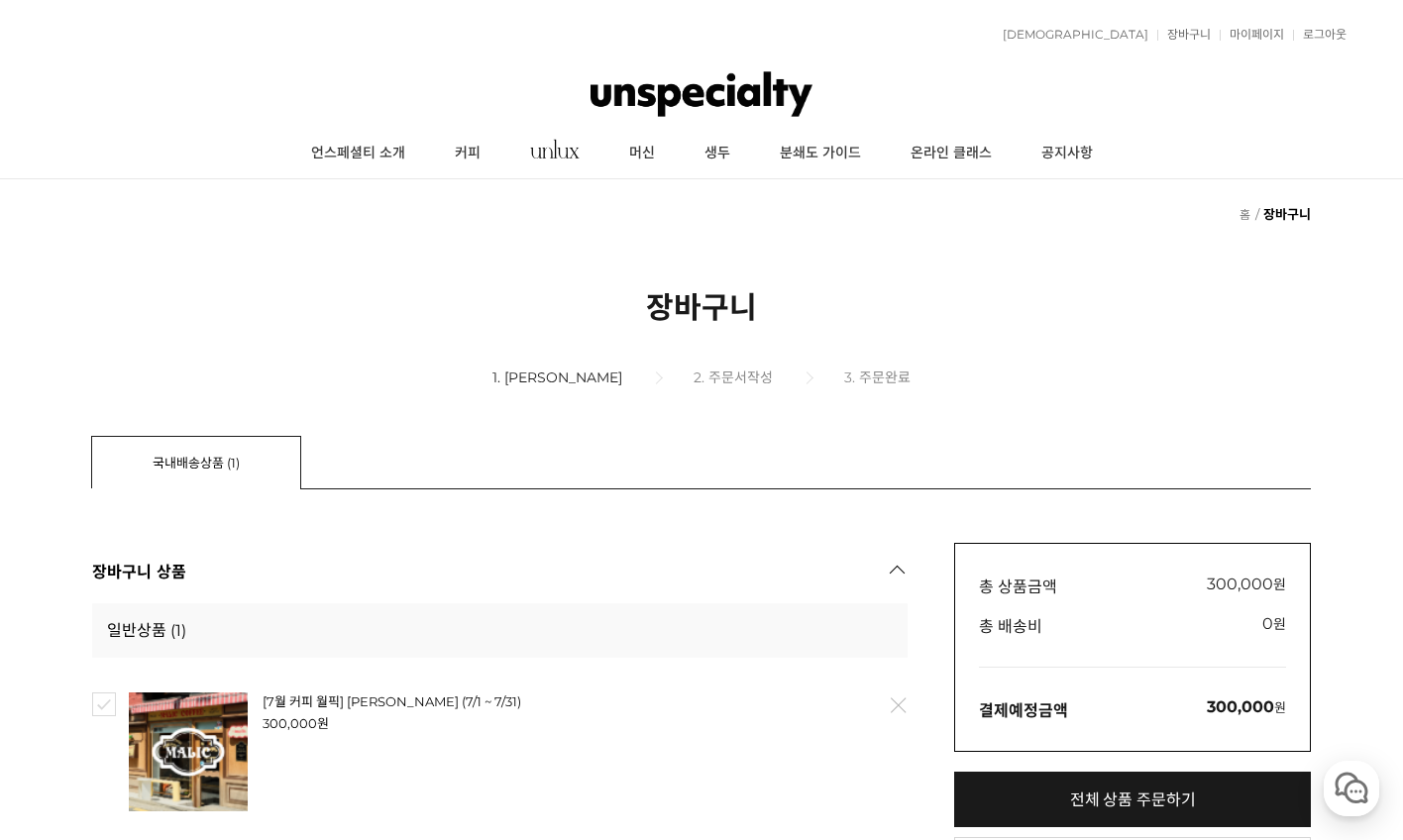 scroll, scrollTop: 698, scrollLeft: 0, axis: vertical 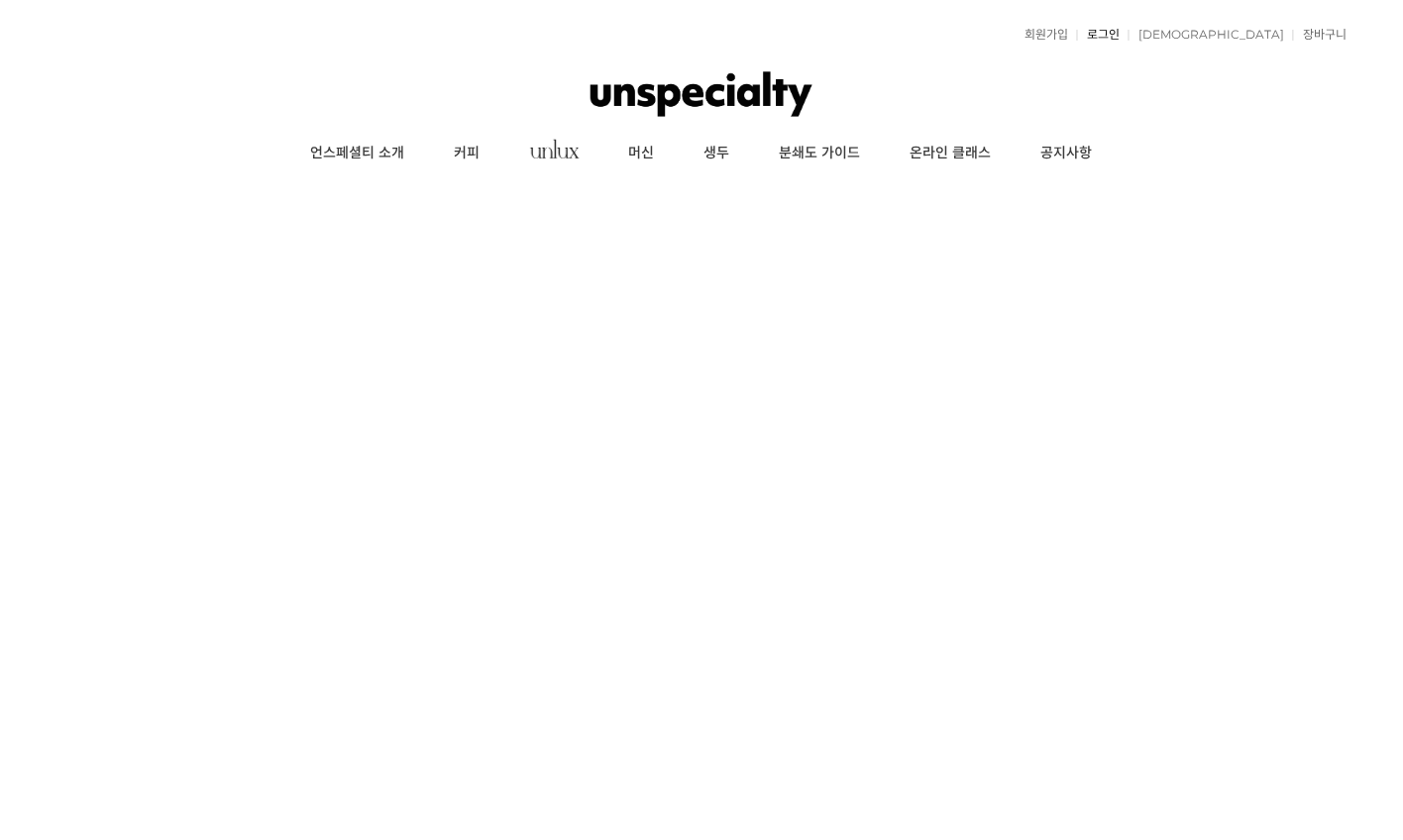 click on "로그인" at bounding box center [1098, 35] 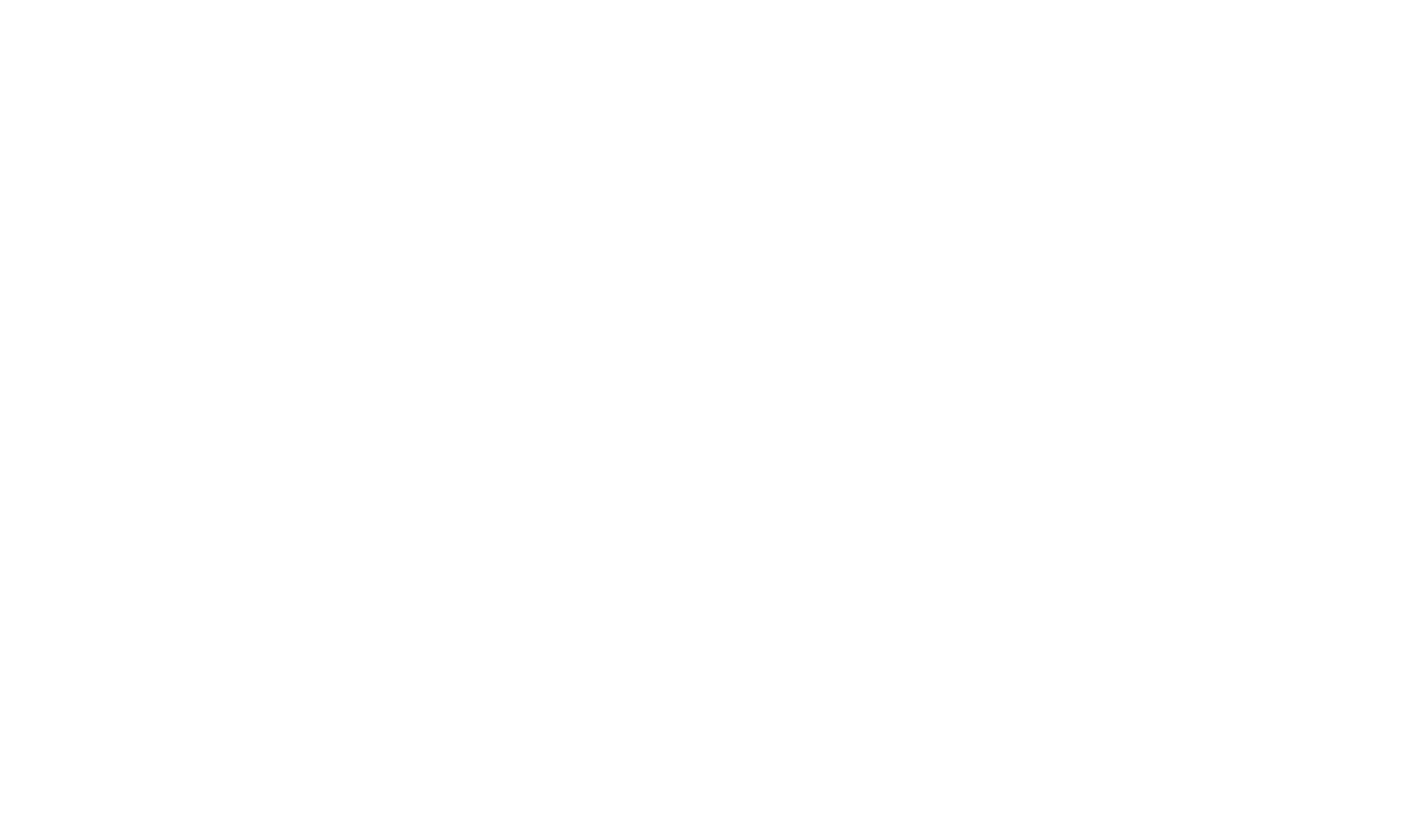 scroll, scrollTop: 0, scrollLeft: 0, axis: both 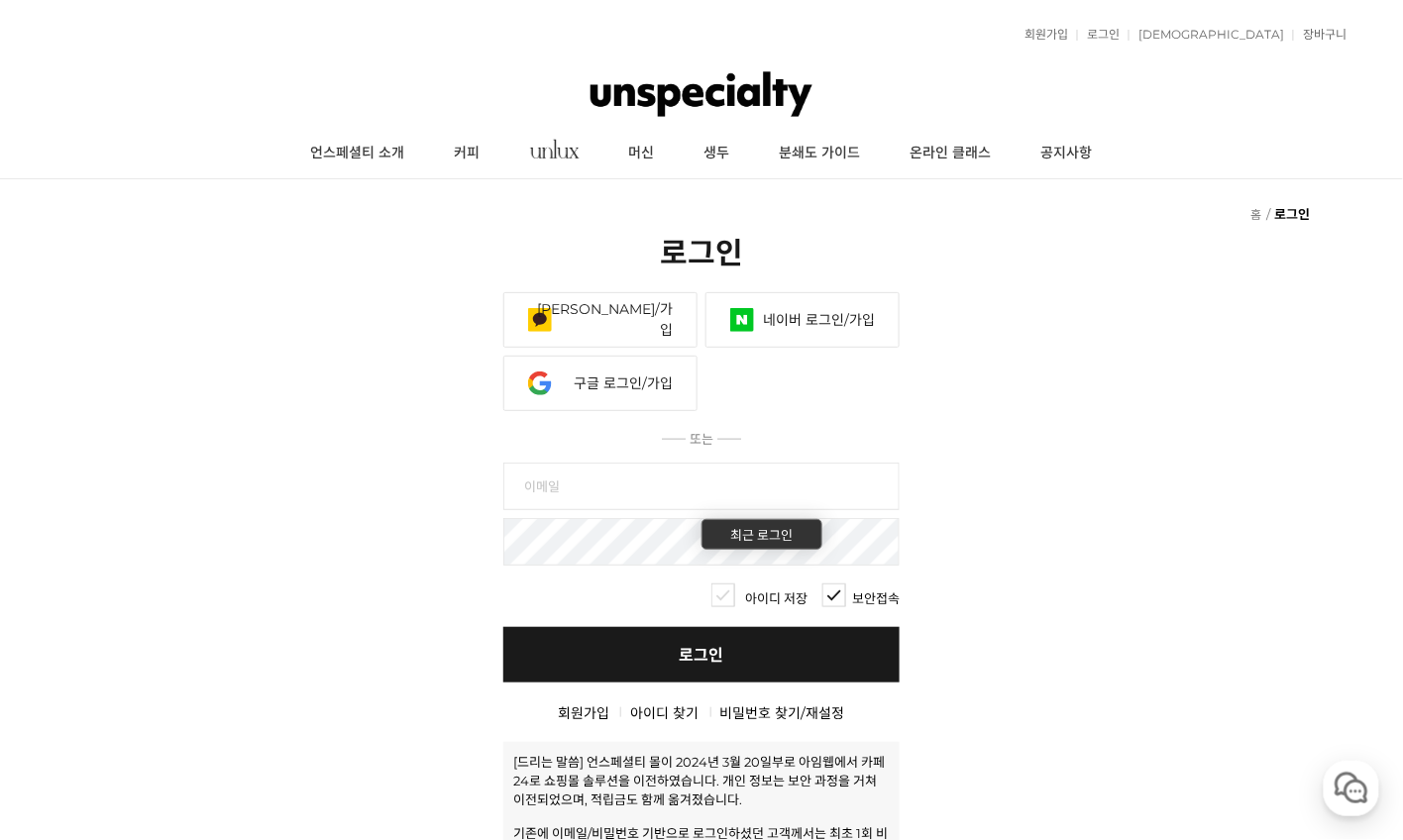 type on "flexjung@naver.com" 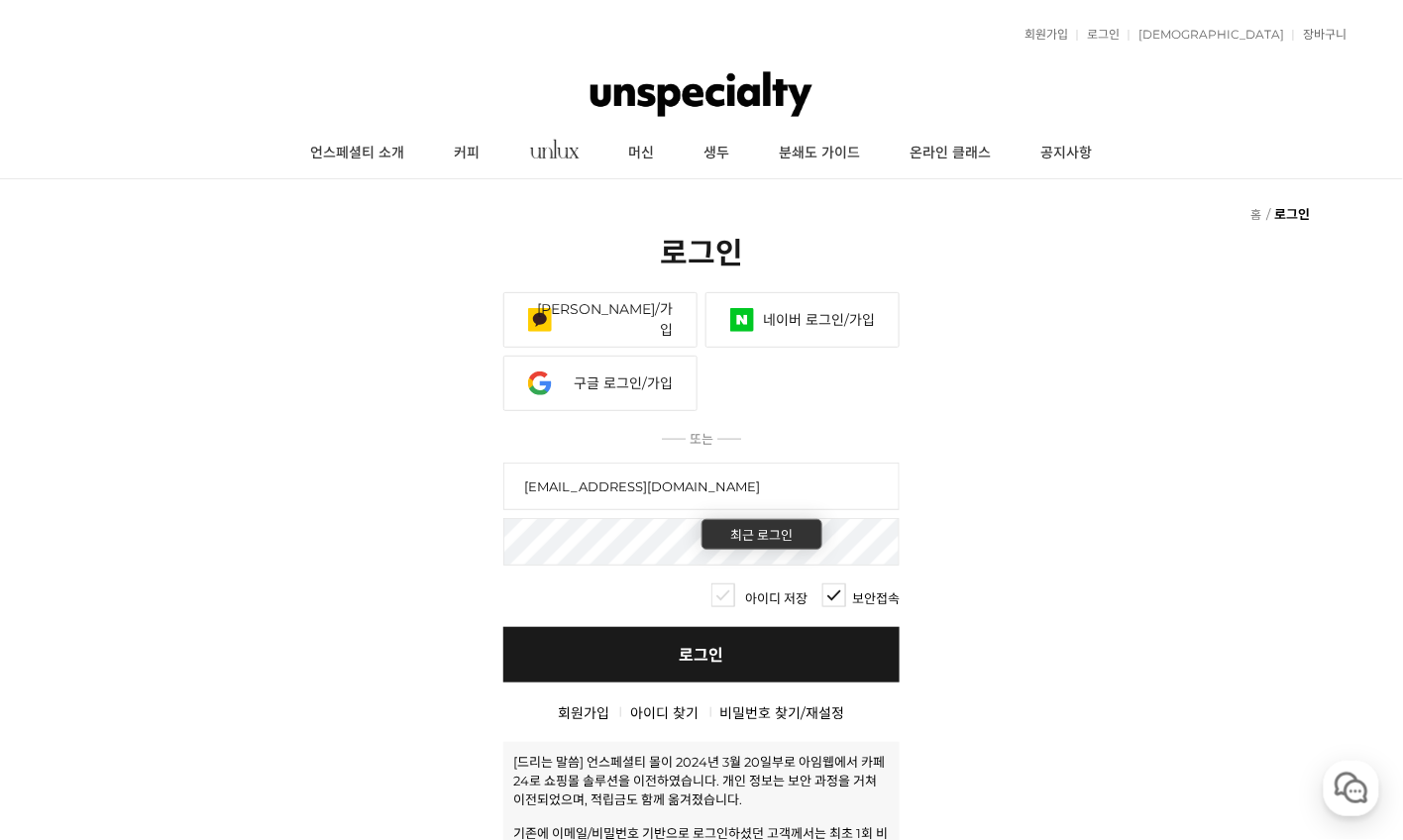 click on "로그인" at bounding box center (702, 655) 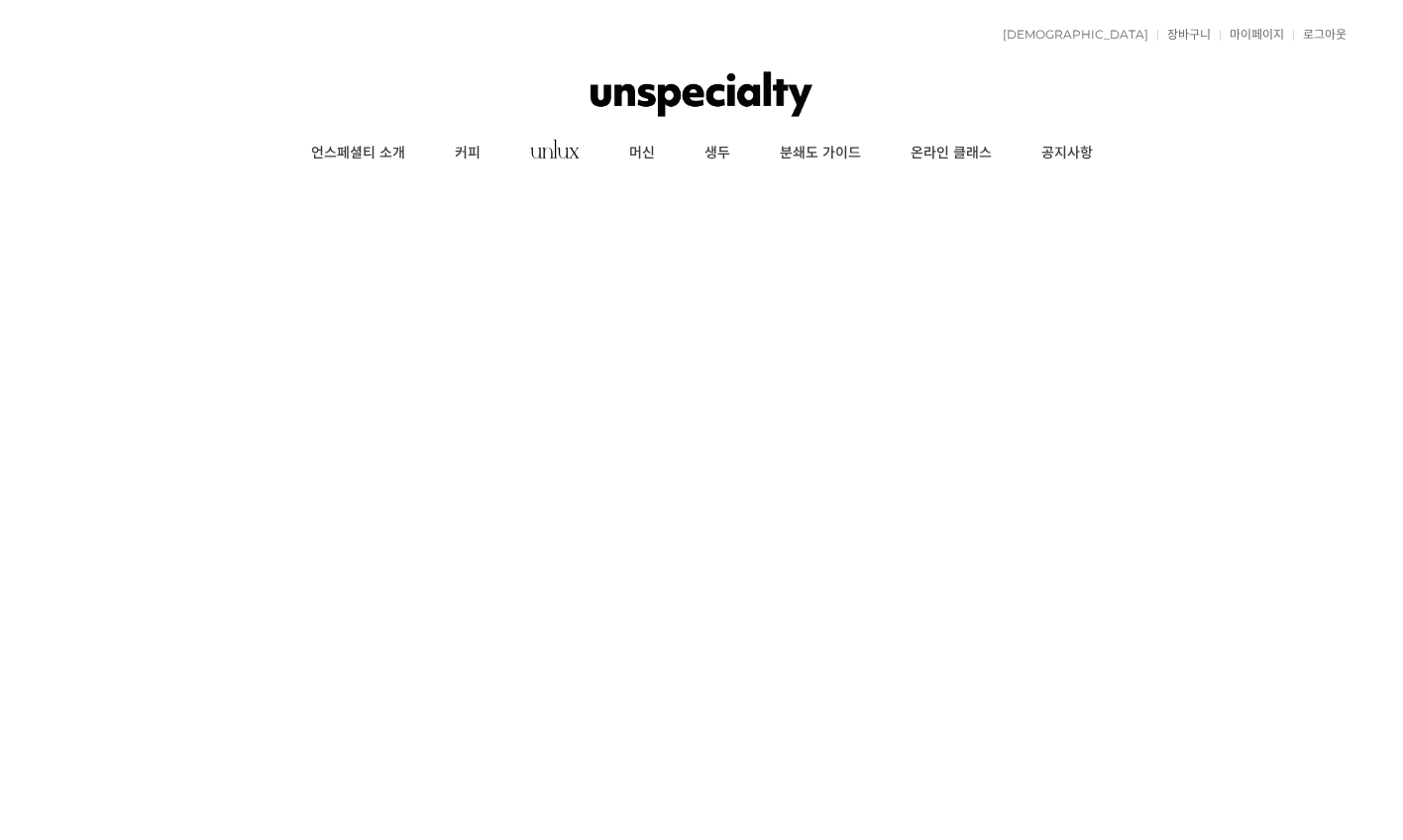 scroll, scrollTop: 0, scrollLeft: 0, axis: both 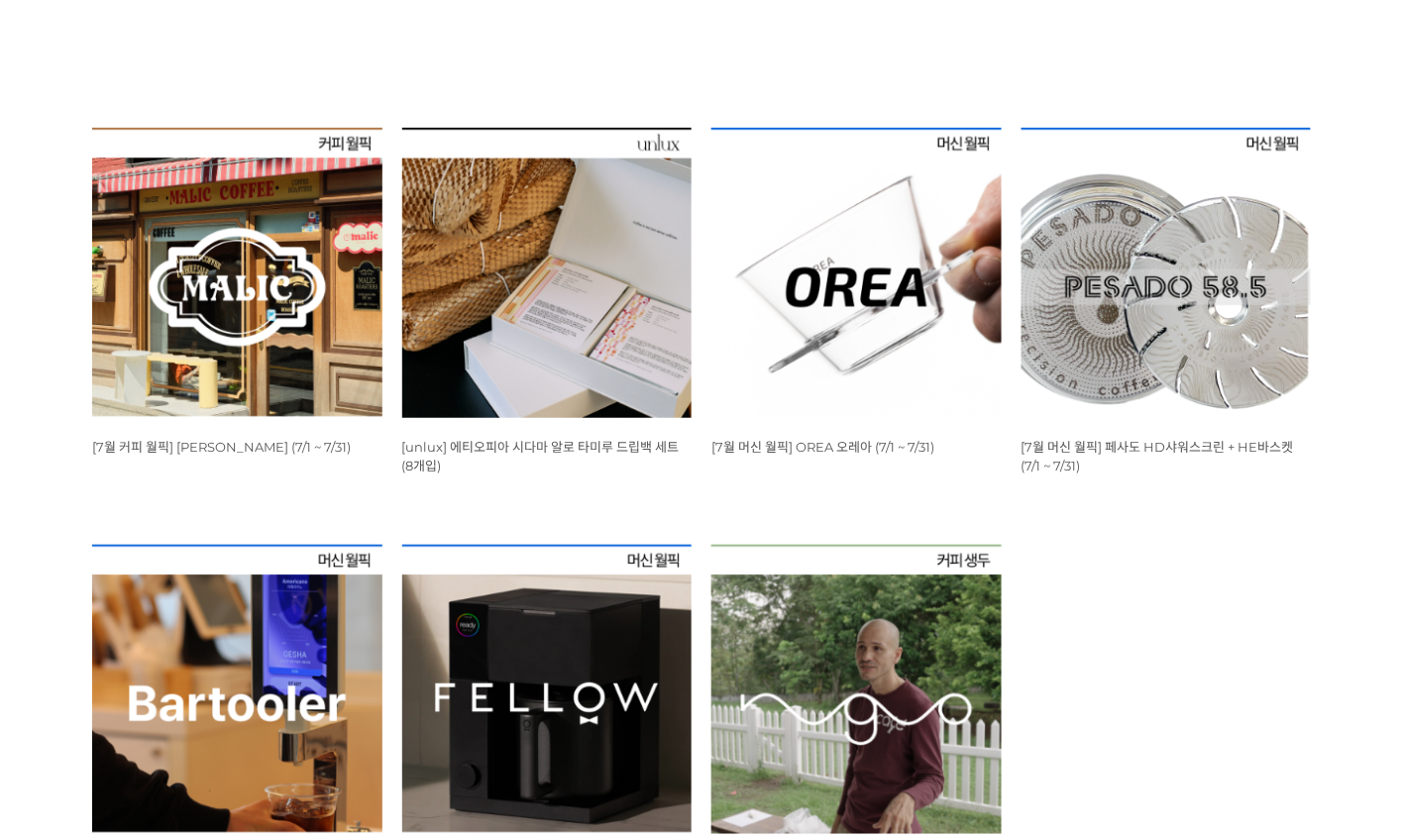 click at bounding box center [856, 272] 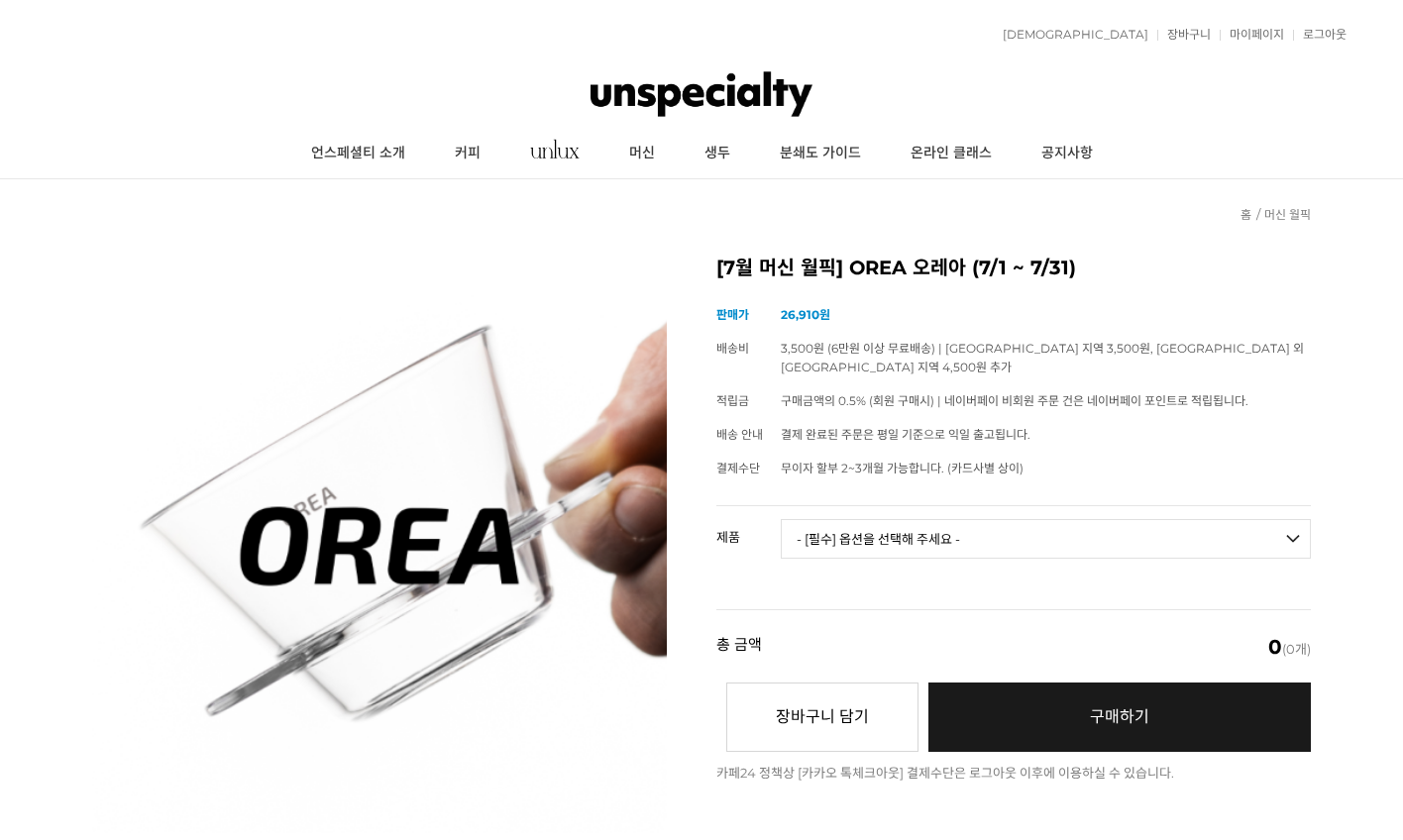 scroll, scrollTop: 0, scrollLeft: 0, axis: both 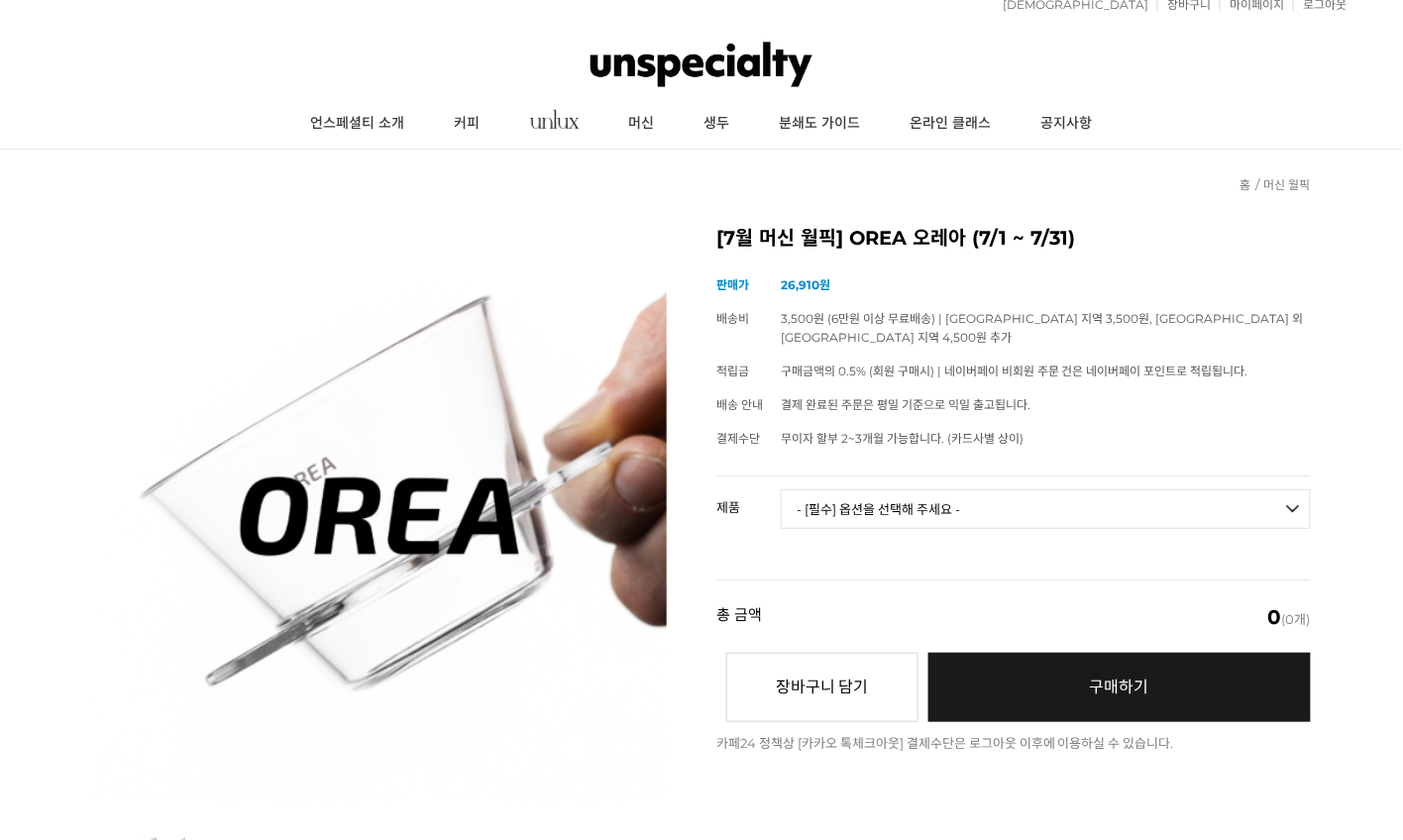 click on "- [필수] 옵션을 선택해 주세요 - ------------------- OREA O1 BABY O 브루어 OREA V4 Narrow 브루어 세트 [품절] OREA 웨이브 필터 (100매) OREA 플랫 필터 (100매)" at bounding box center [1045, 509] 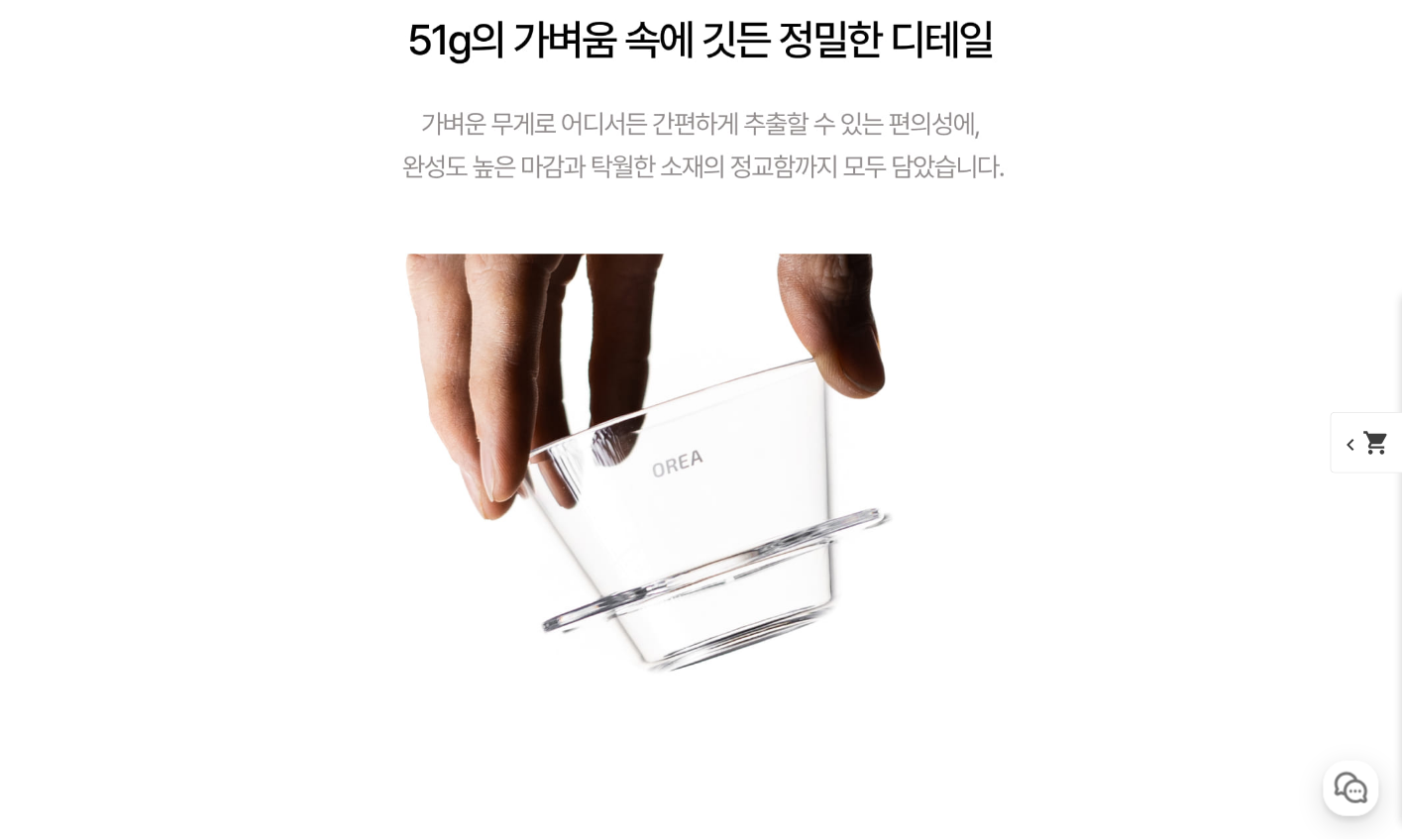 scroll, scrollTop: 7338, scrollLeft: 0, axis: vertical 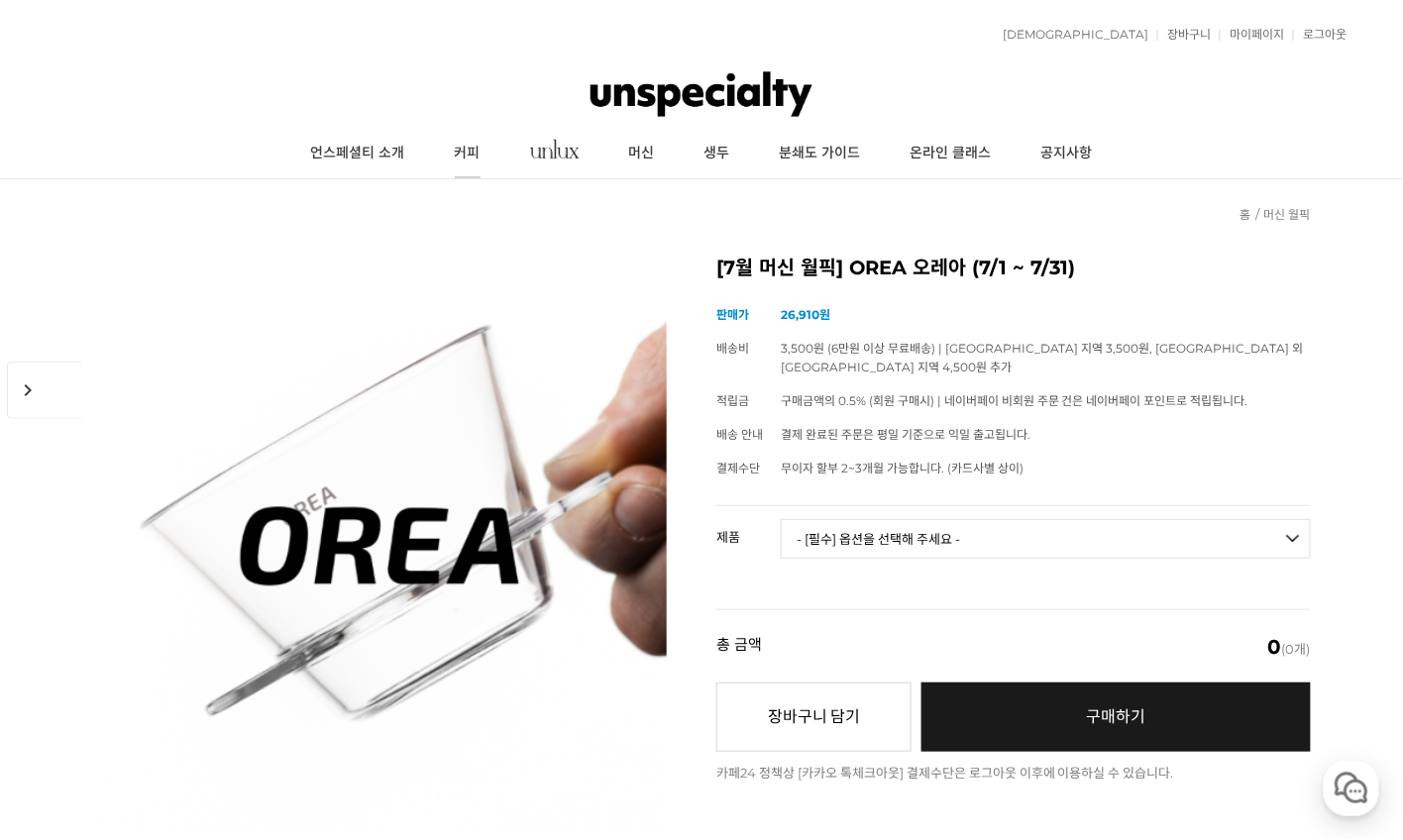click on "커피" at bounding box center (468, 154) 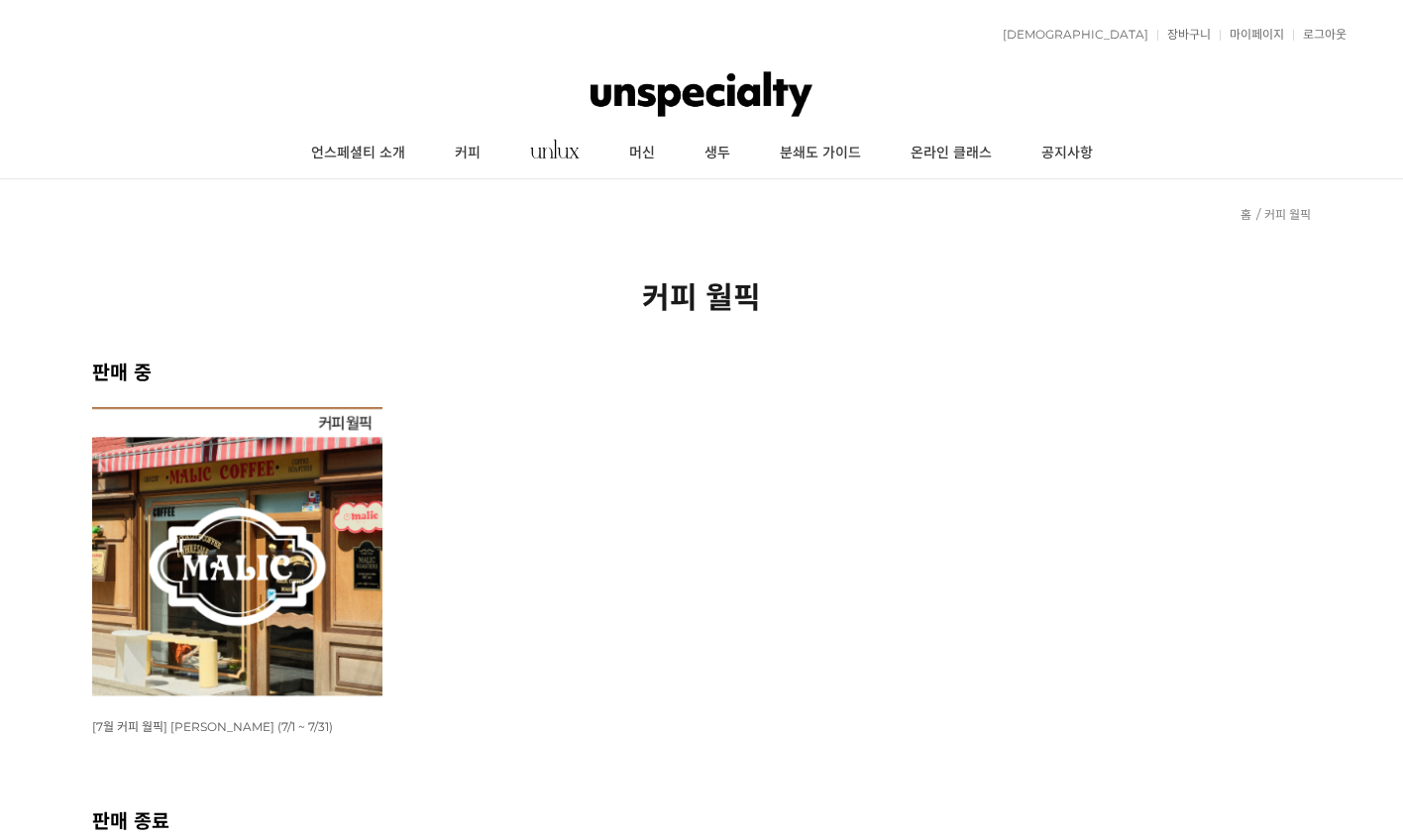 scroll, scrollTop: 0, scrollLeft: 0, axis: both 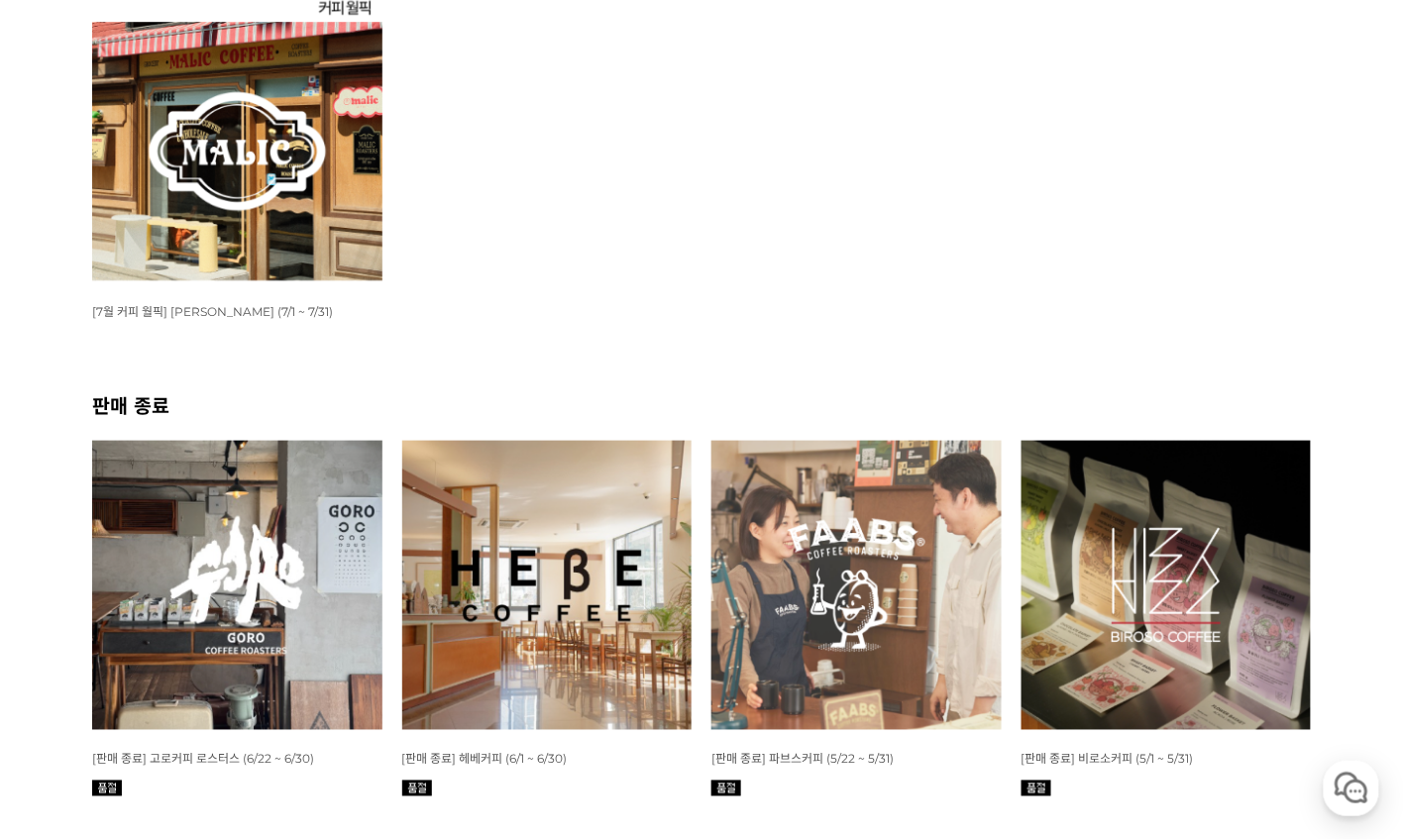 click at bounding box center [237, 137] 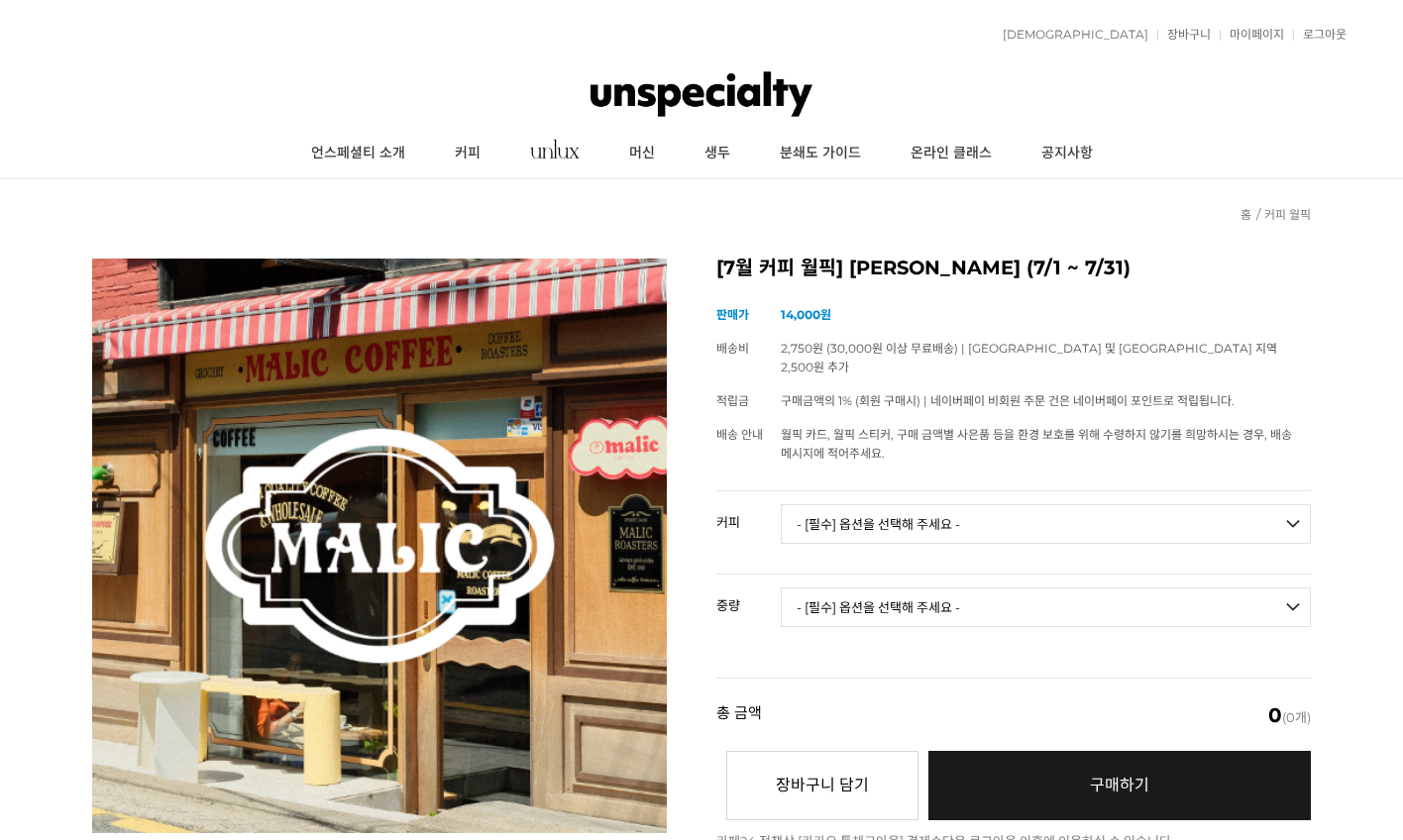 scroll, scrollTop: 0, scrollLeft: 0, axis: both 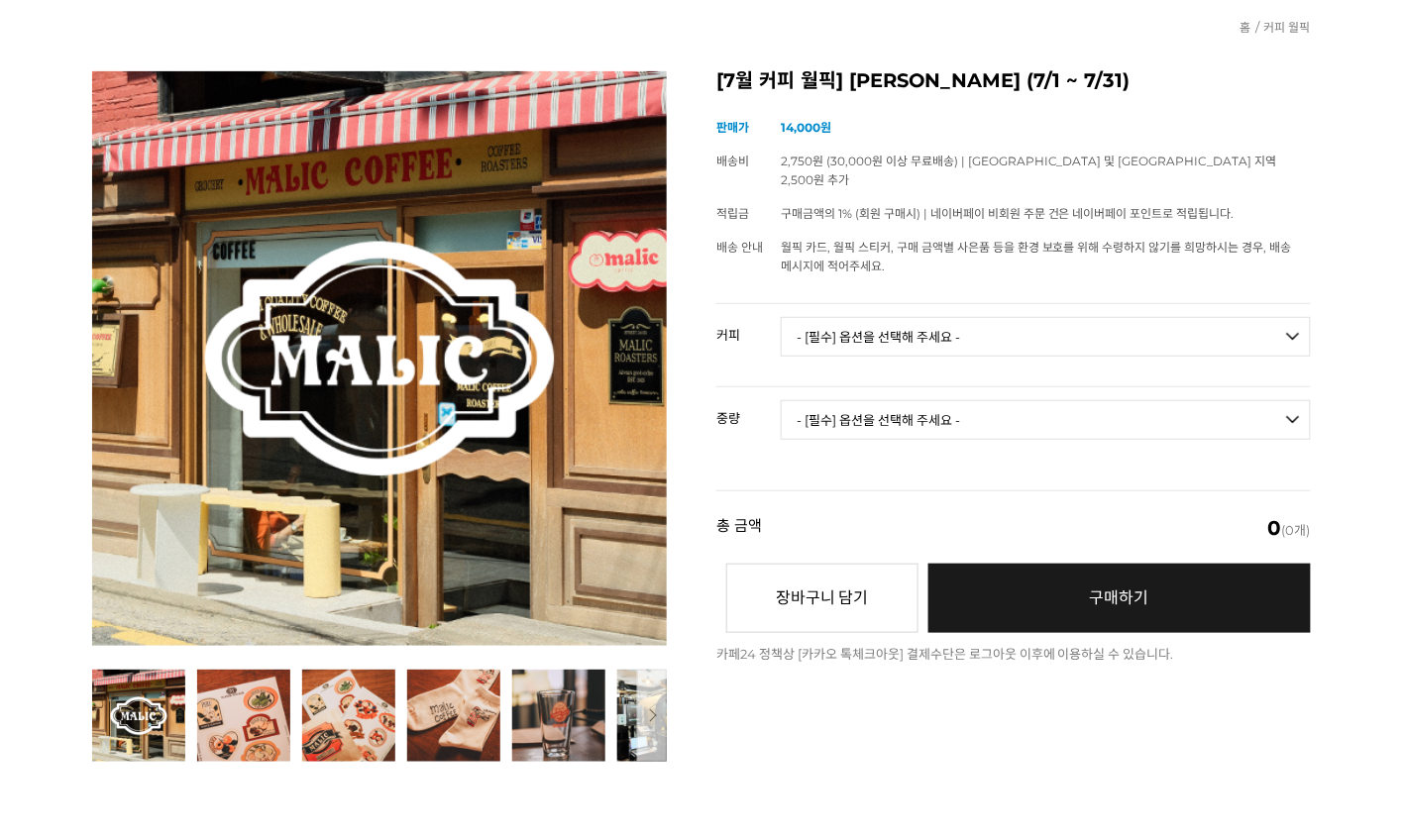 click on "- [필수] 옵션을 선택해 주세요 - ------------------- 언스페셜티 분쇄도 가이드 종이(주문 1개당 최대 1개 제공) [PERSON_NAME] (언스페셜티 블렌드) 애플 쥬스 (언스페셜티 블렌드) 허니 자몽 쥬스 (언스페셜티 블렌드) [기획상품] 2024 Best of Panama 3종 10g 레시피팩 프루티 블렌드 마일드 블렌드 모닝 블렌드 #1 탄자니아 아카시아 힐스 게이샤 AA 풀리 워시드 [품절] #2 콜롬비아 포파얀 슈가케인 디카페인 #3 에티오피아 알로 타미루 미리가 74158 워시드 #4 에티오피아 첼베사 워시드 디카페인 #5 케냐 뚱구리 AB 풀리 워시드 [품절] #6 에티오피아 버그 우 셀렉션 에얼룸 내추럴 (Lot2) [품절] #7 에티오피아 알로 타미루 무라고 74158 클래식 워시드 #8 케냐 은가라투아 AB 워시드 (Lot 159) [품절] [7.4 오픈] #9 온두라스 마리사벨 카바예로 파카마라 워시드 #24 [PERSON_NAME]" at bounding box center [1045, 337] 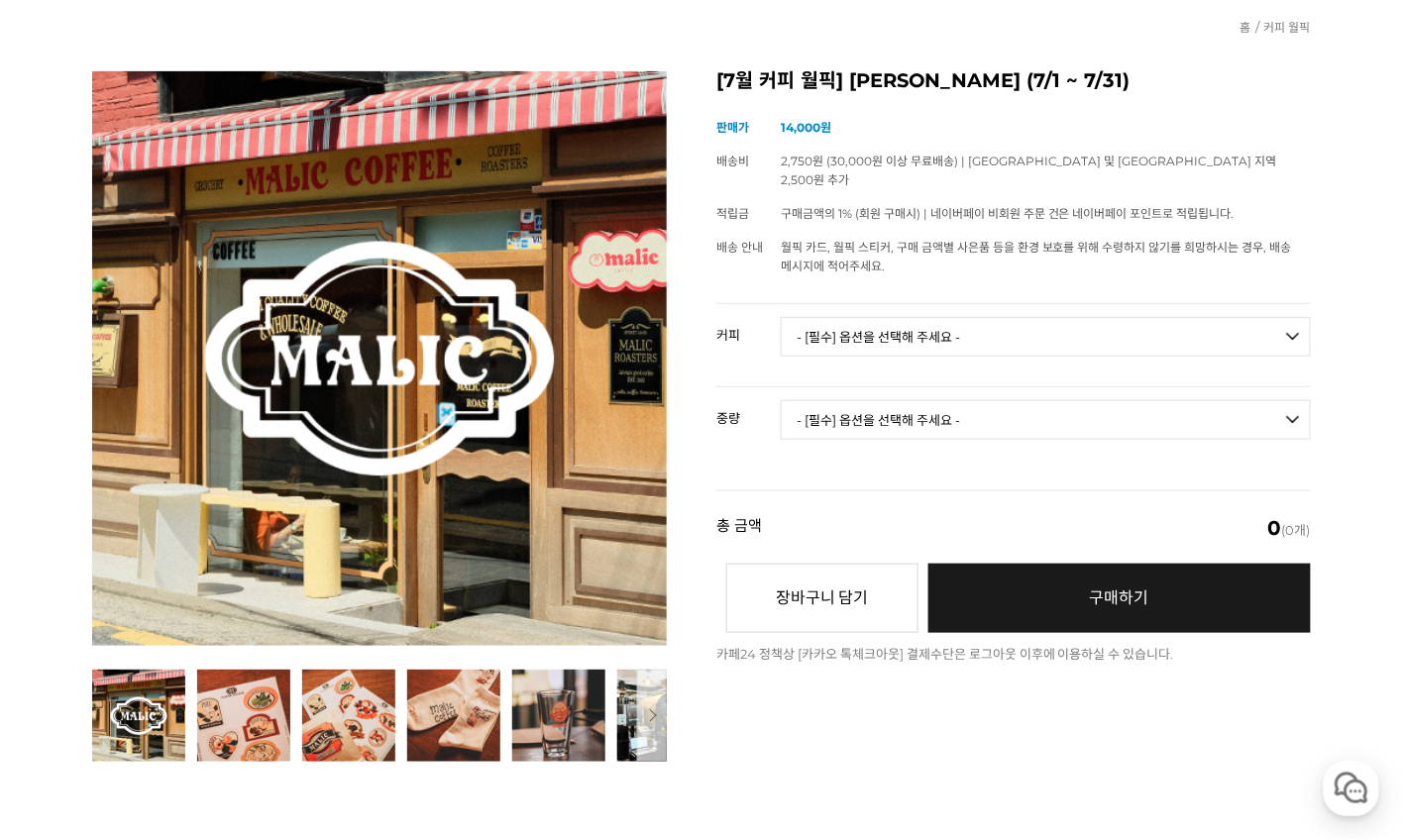 scroll, scrollTop: 0, scrollLeft: 0, axis: both 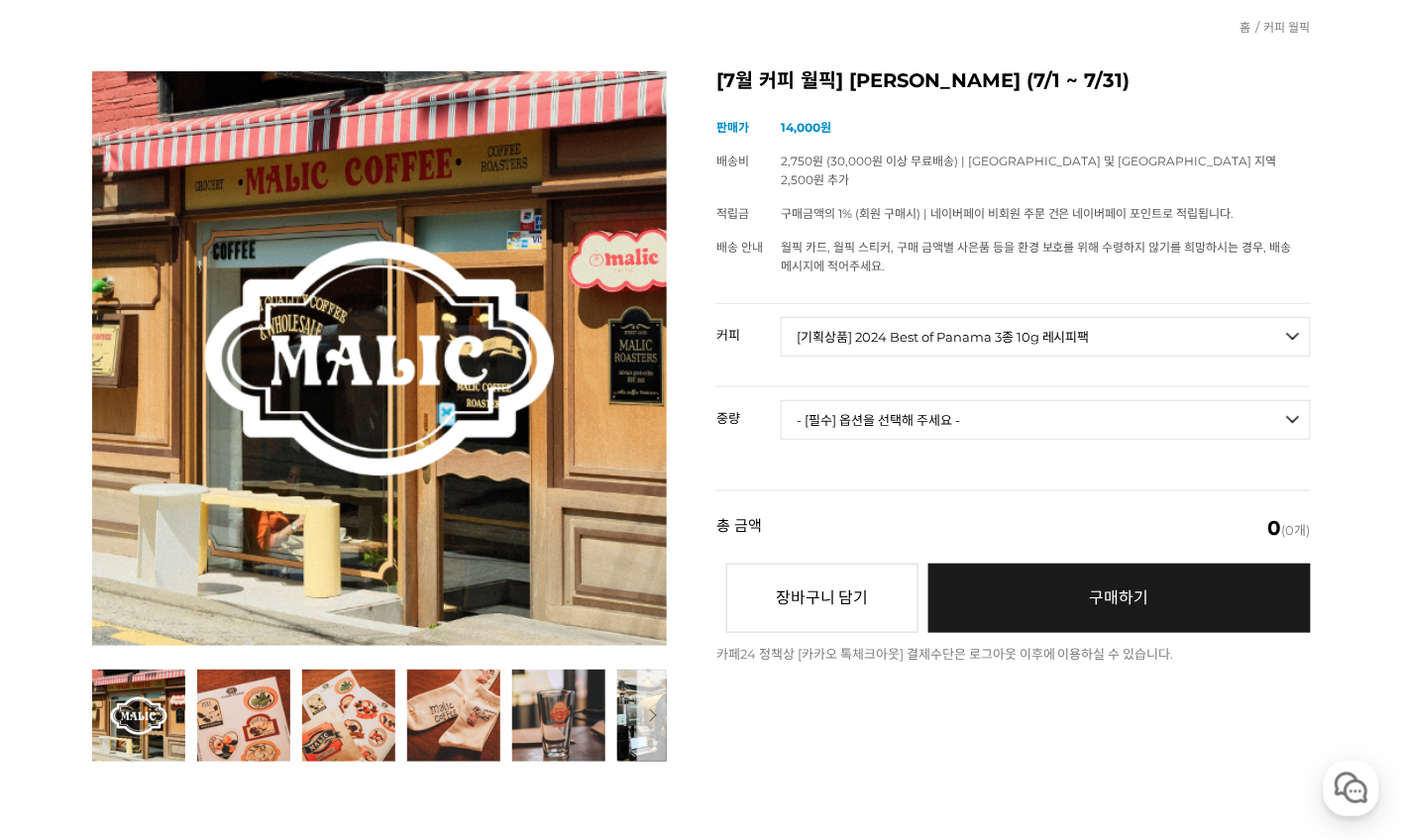 click on "- [필수] 옵션을 선택해 주세요 - ------------------- 해당없음" at bounding box center [1045, 420] 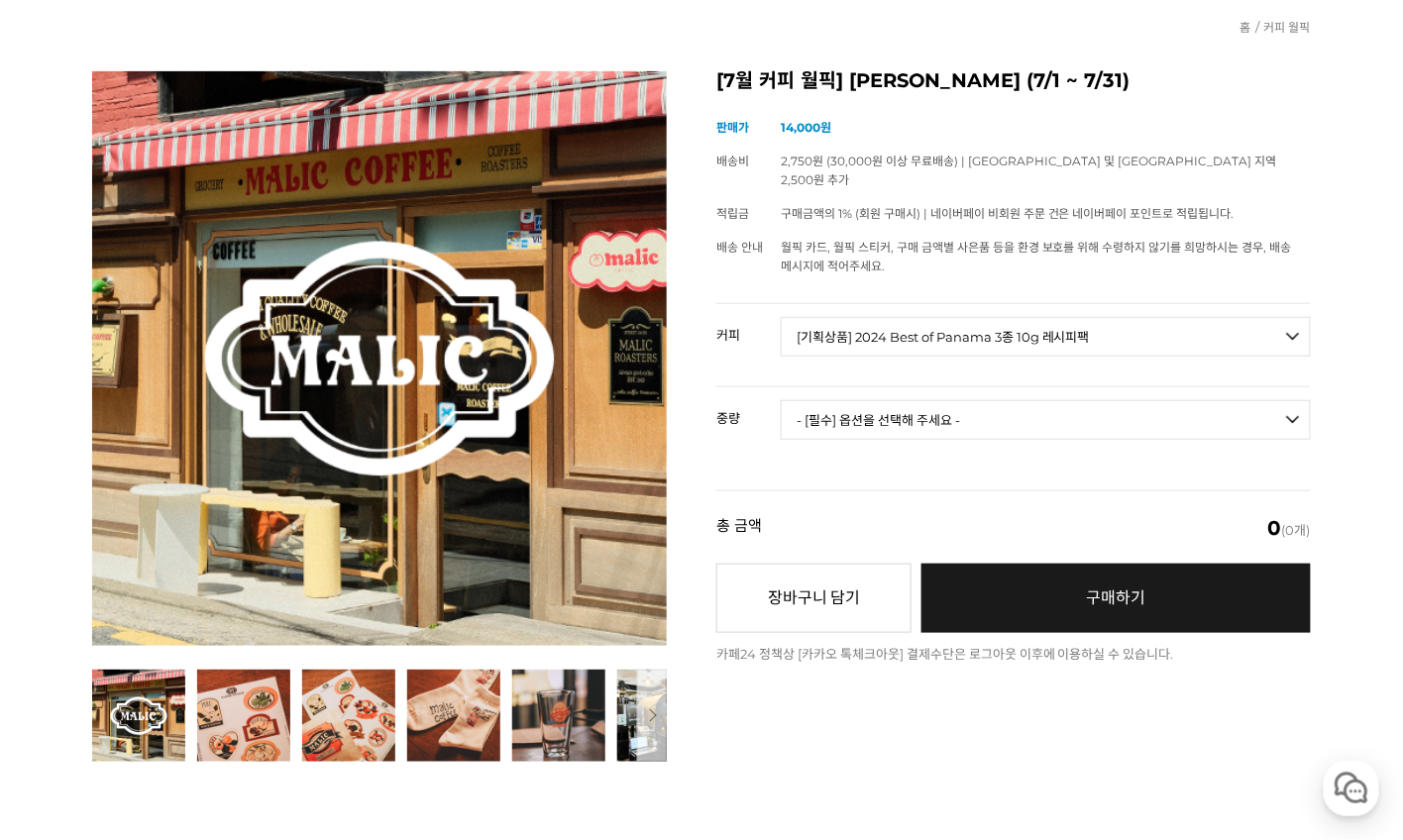 select on "해당없음" 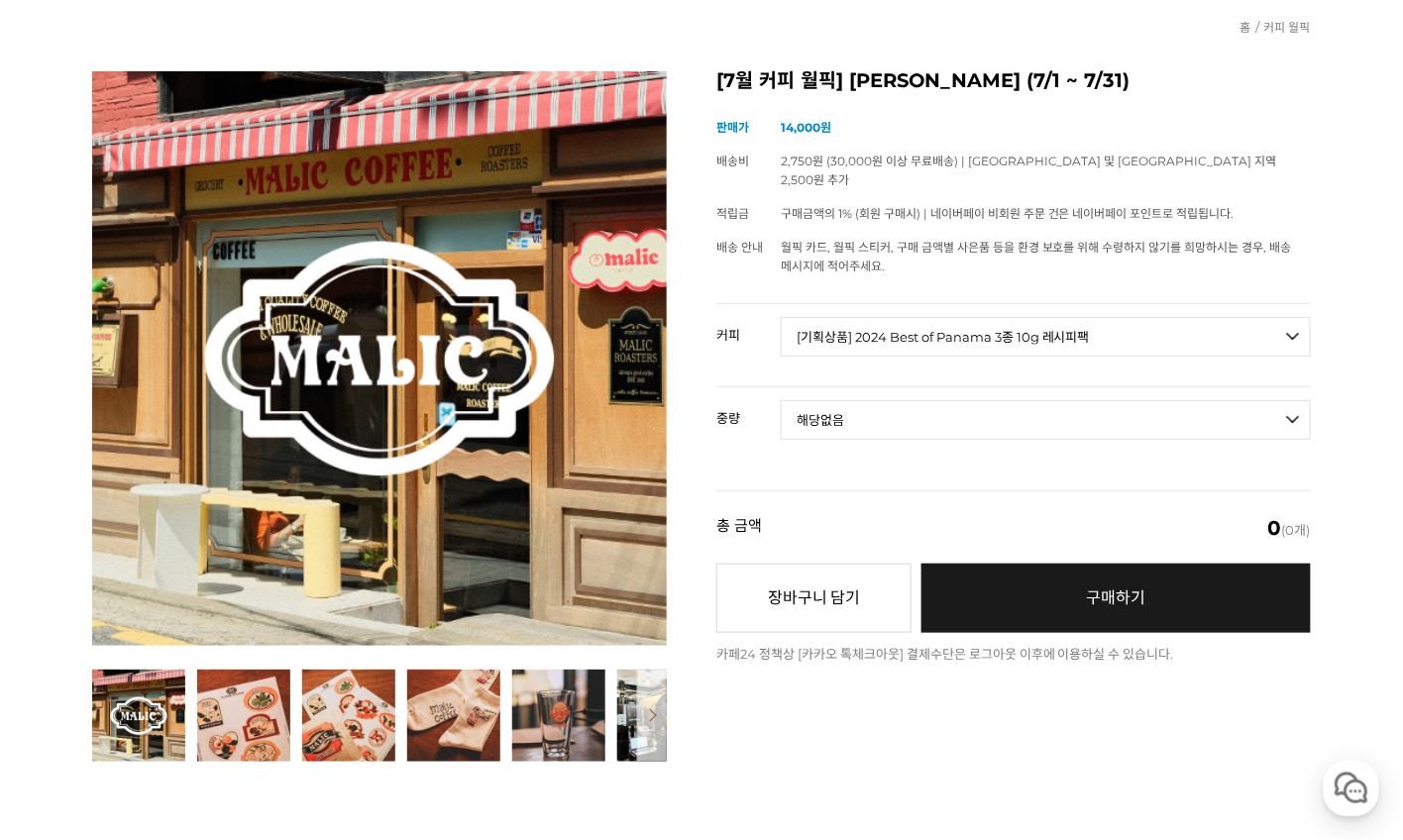 select on "*" 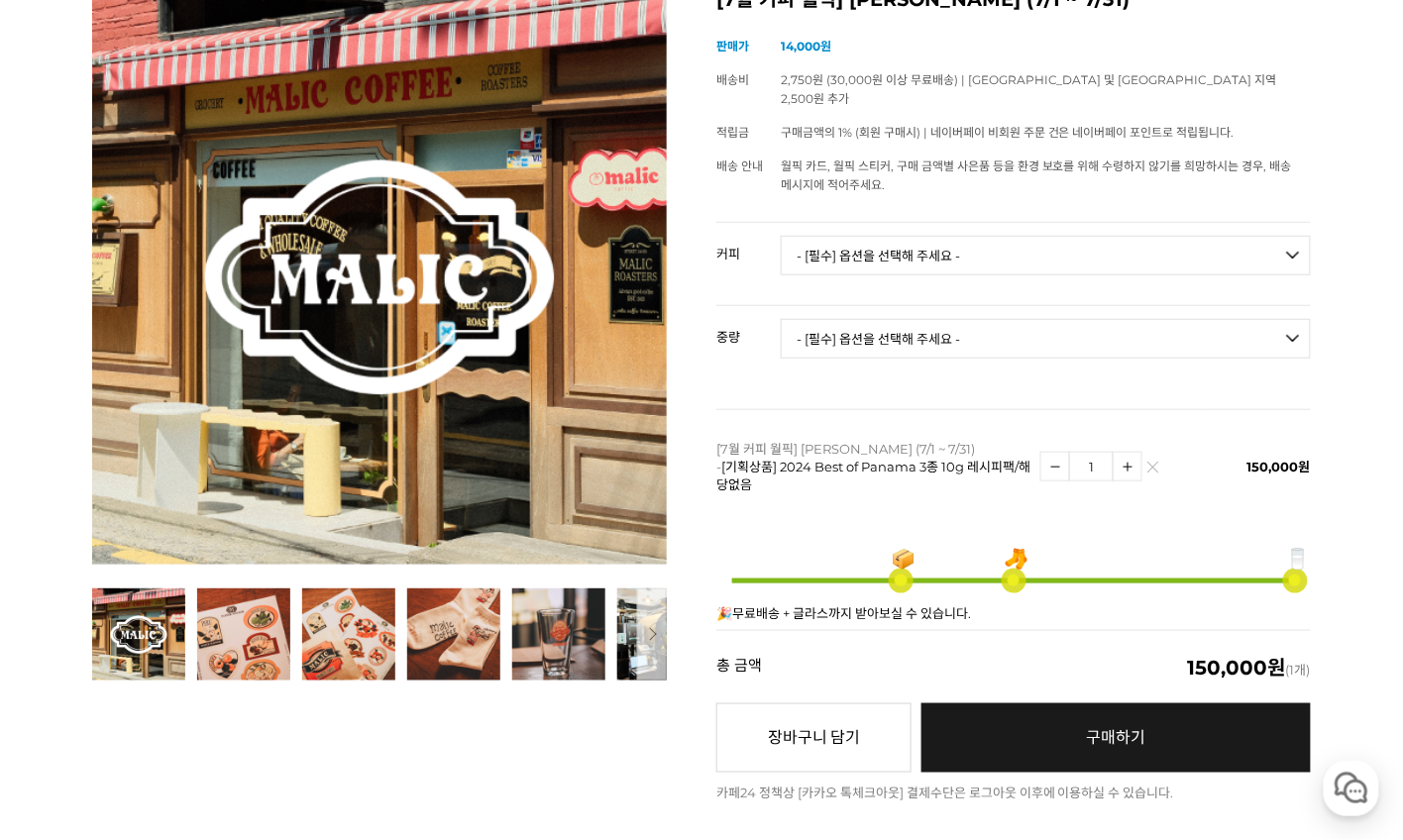 scroll, scrollTop: 553, scrollLeft: 0, axis: vertical 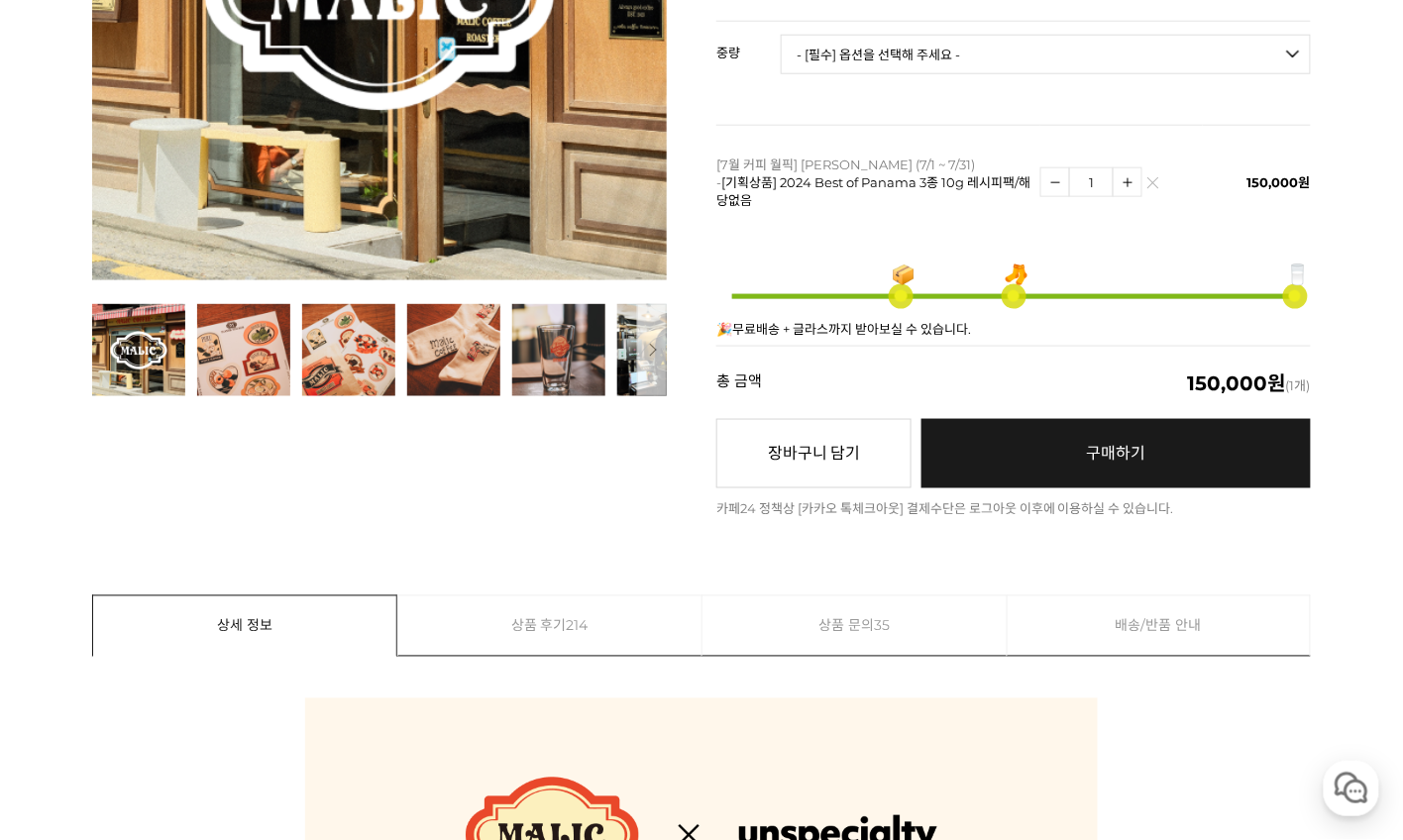 click at bounding box center [1128, 182] 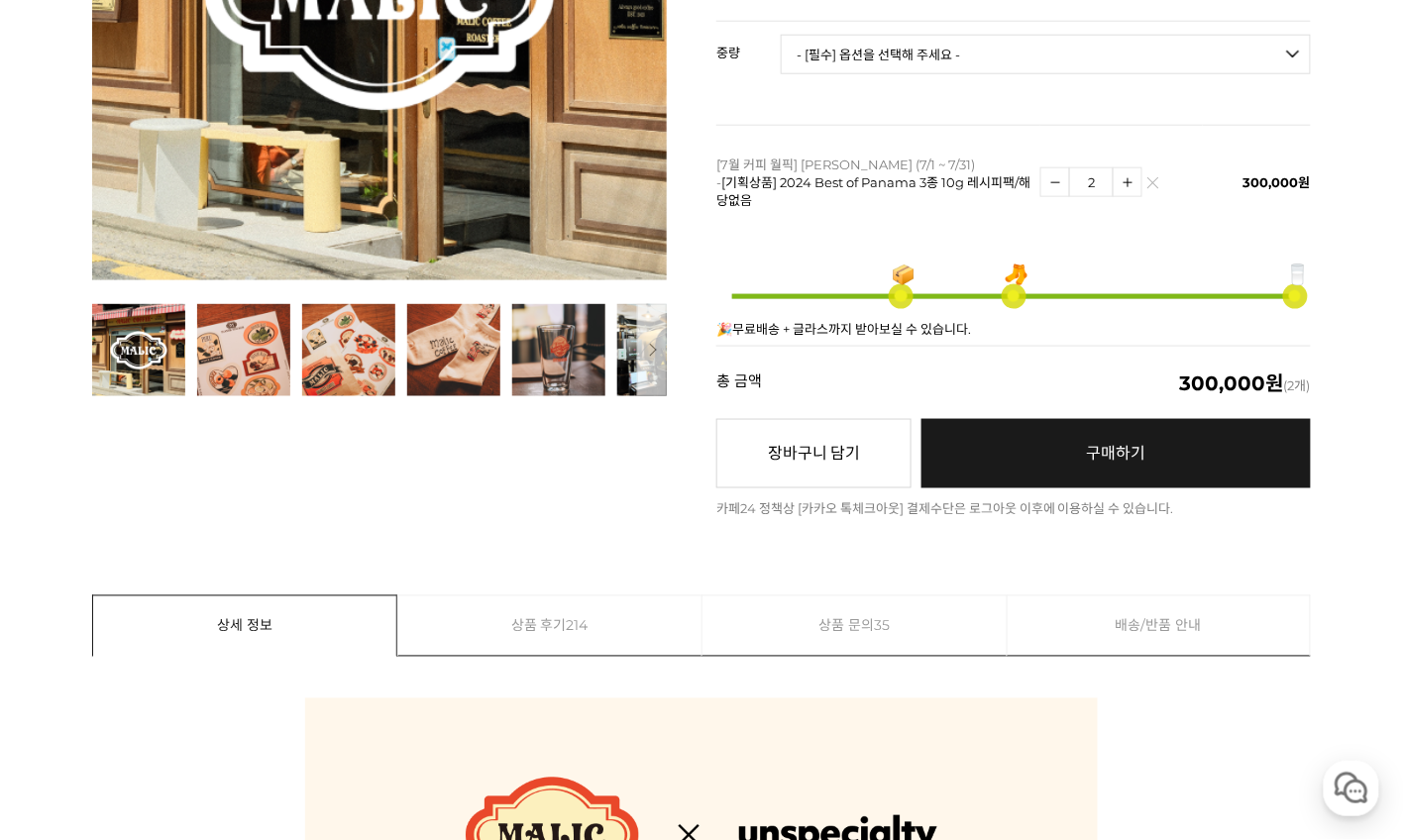 click at bounding box center (1012, 296) 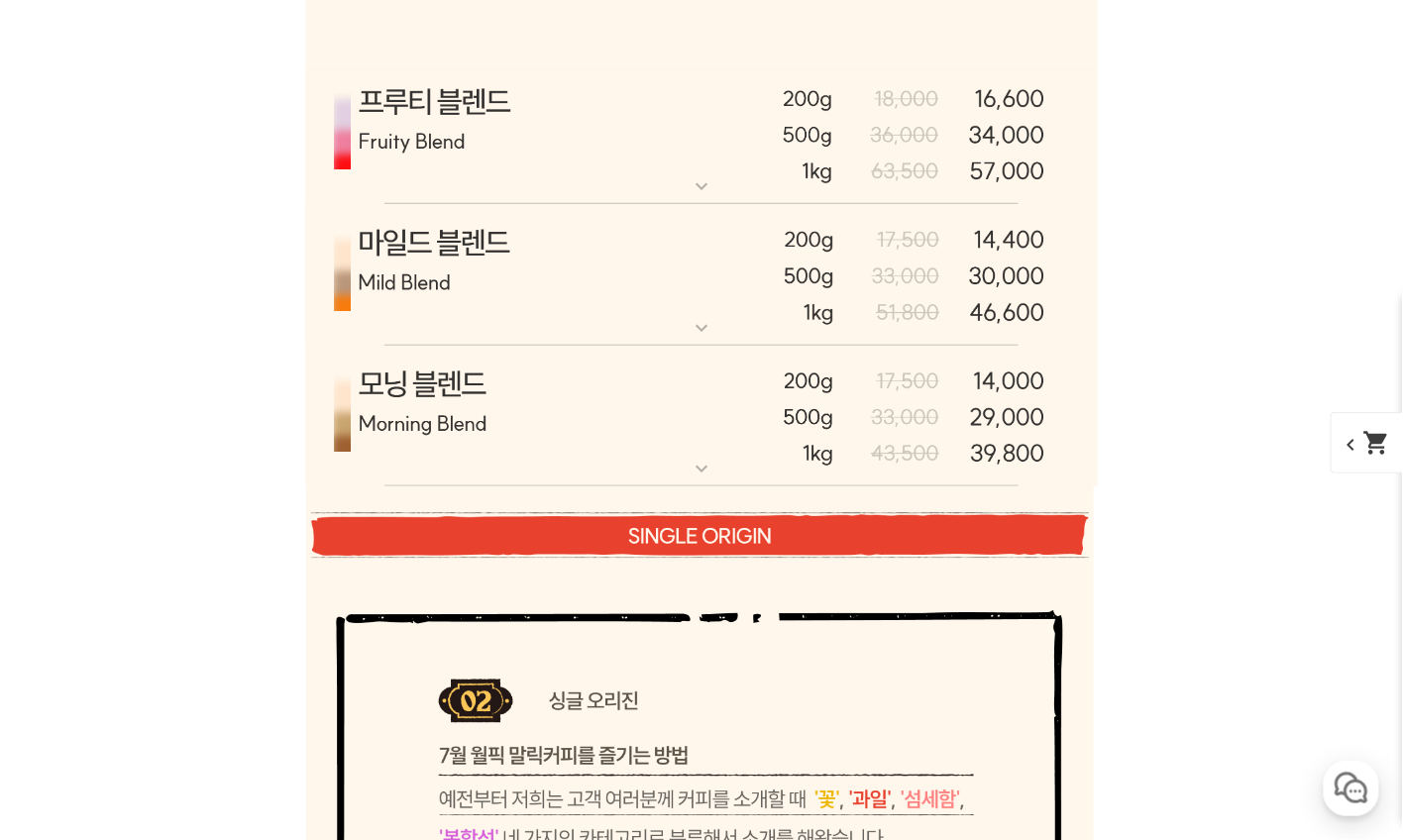 scroll, scrollTop: 6521, scrollLeft: 0, axis: vertical 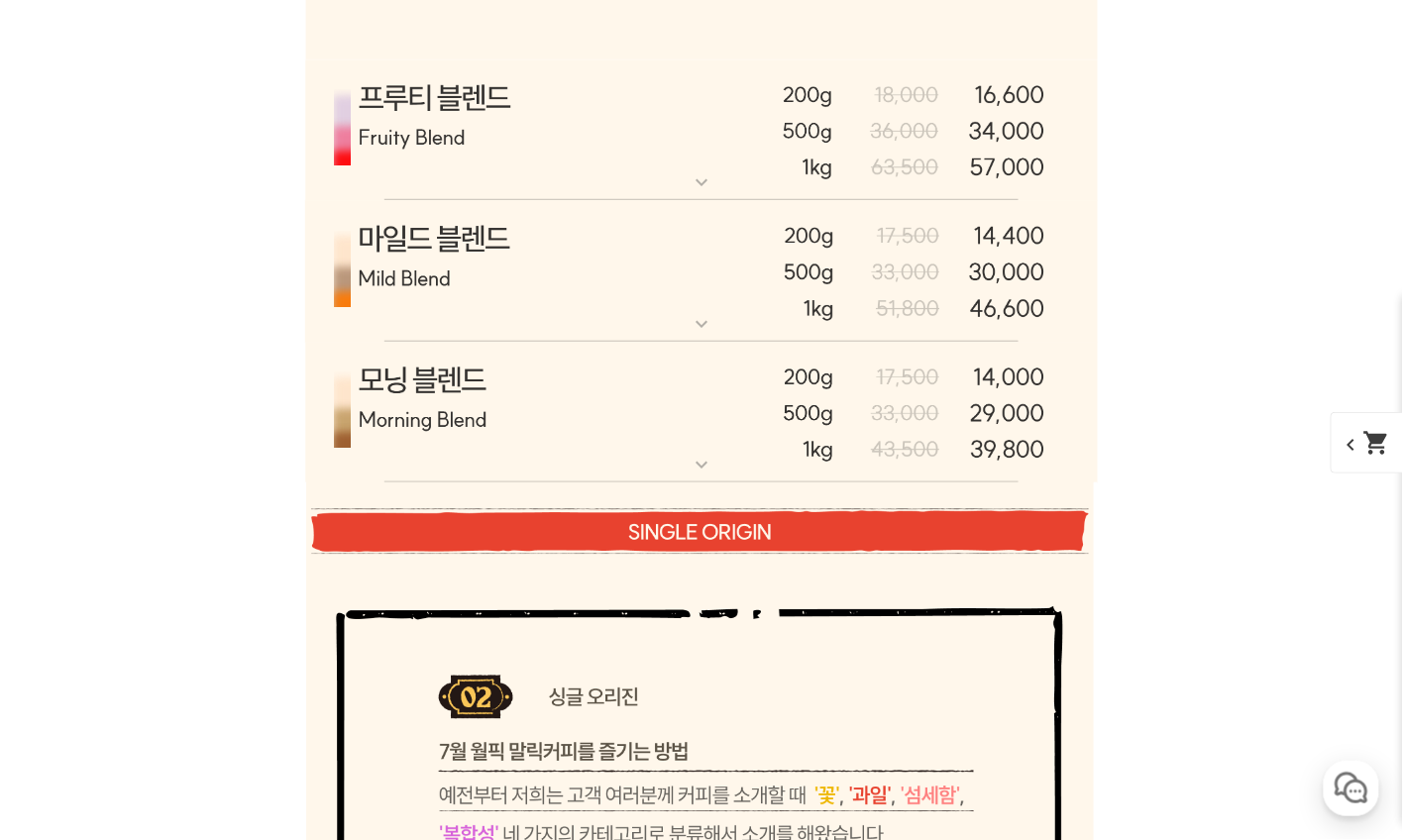 click at bounding box center [702, -108] 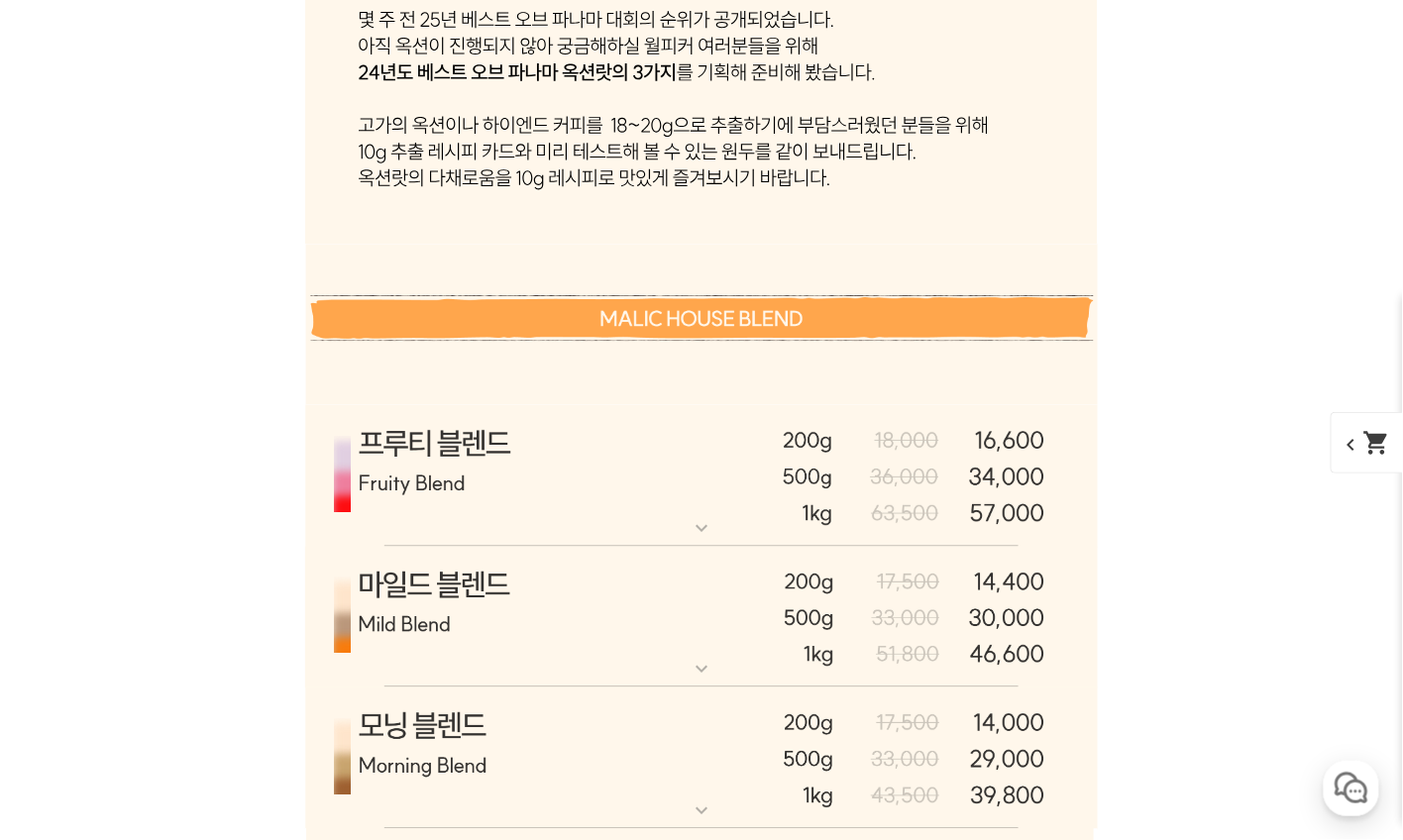 scroll, scrollTop: 7214, scrollLeft: 0, axis: vertical 